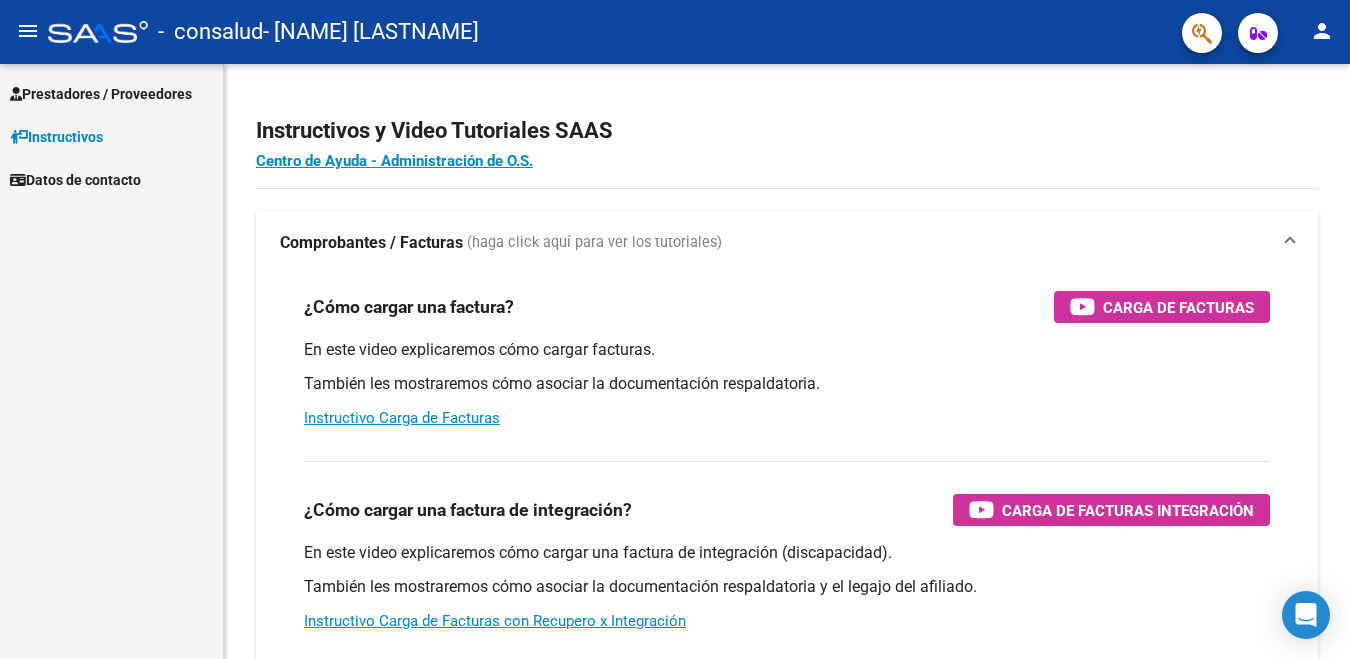 scroll, scrollTop: 0, scrollLeft: 0, axis: both 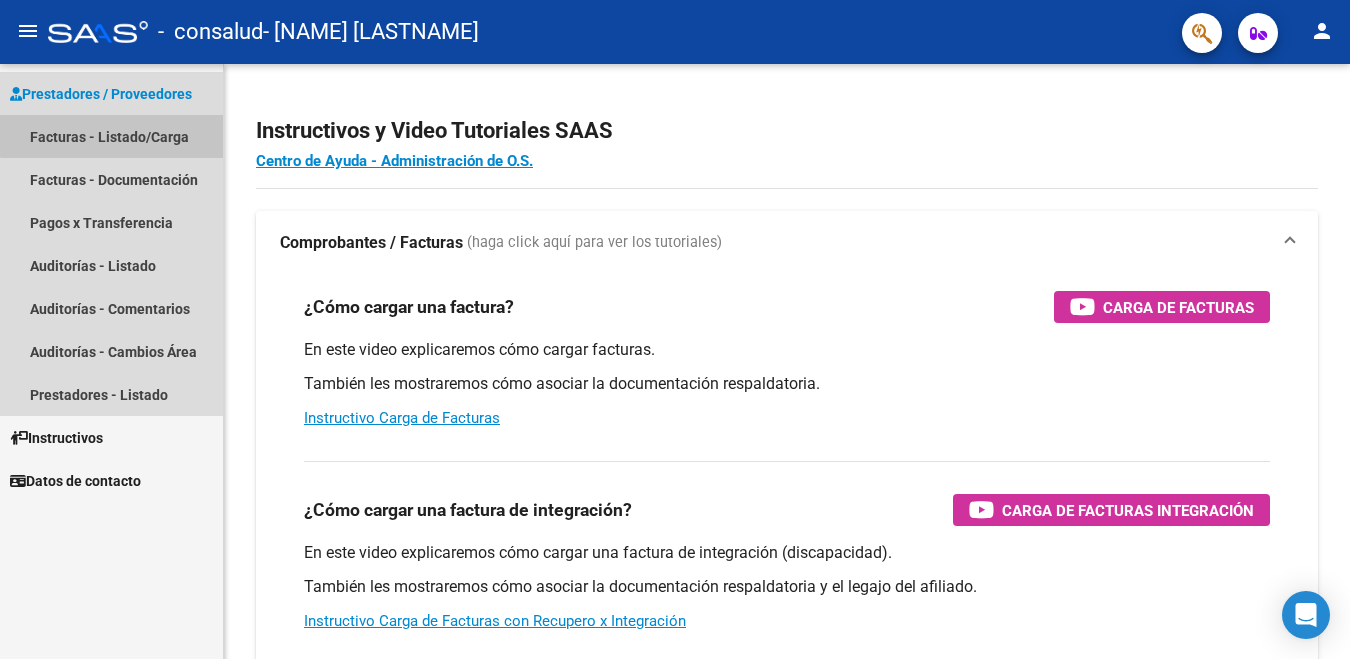 click on "Facturas - Listado/Carga" at bounding box center (111, 136) 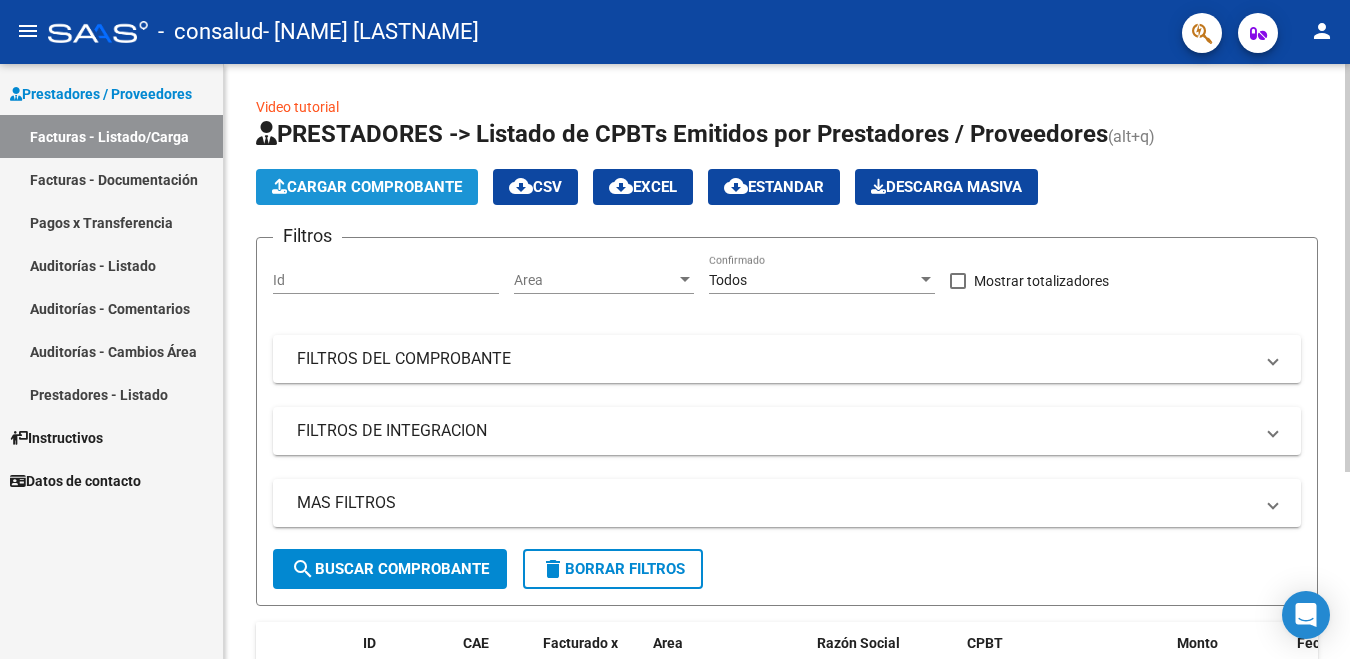 click on "Cargar Comprobante" 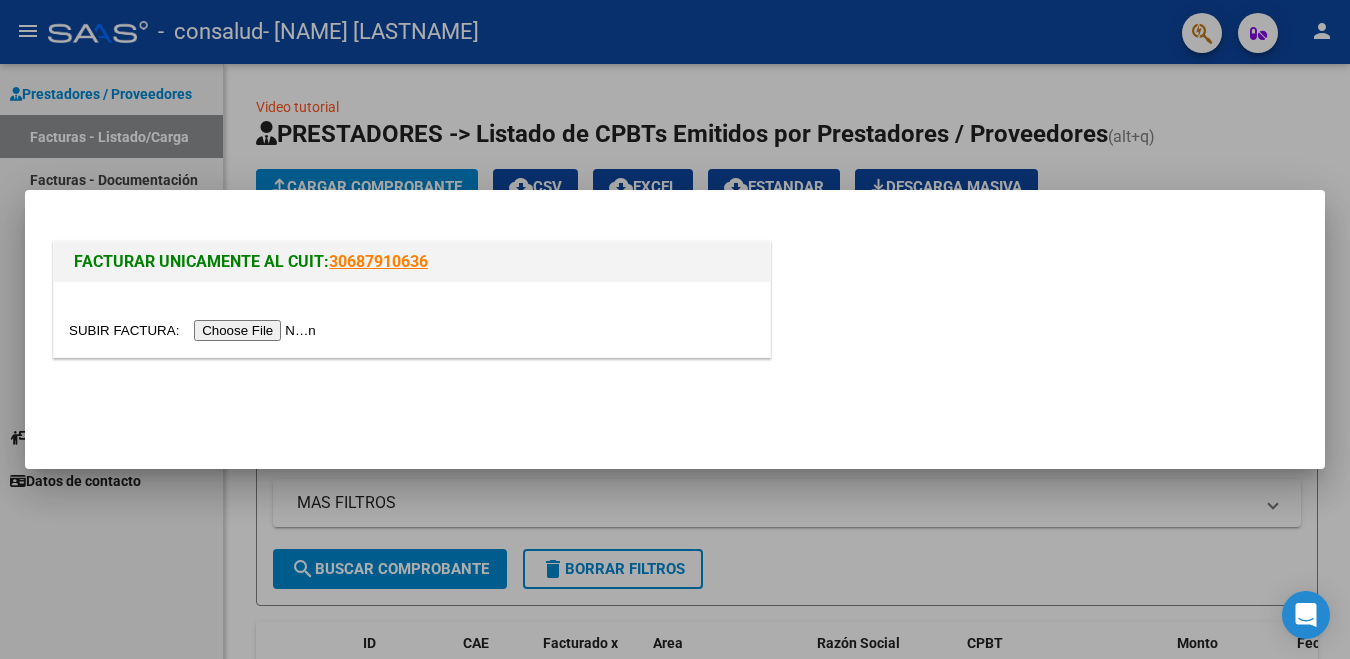 click at bounding box center (195, 330) 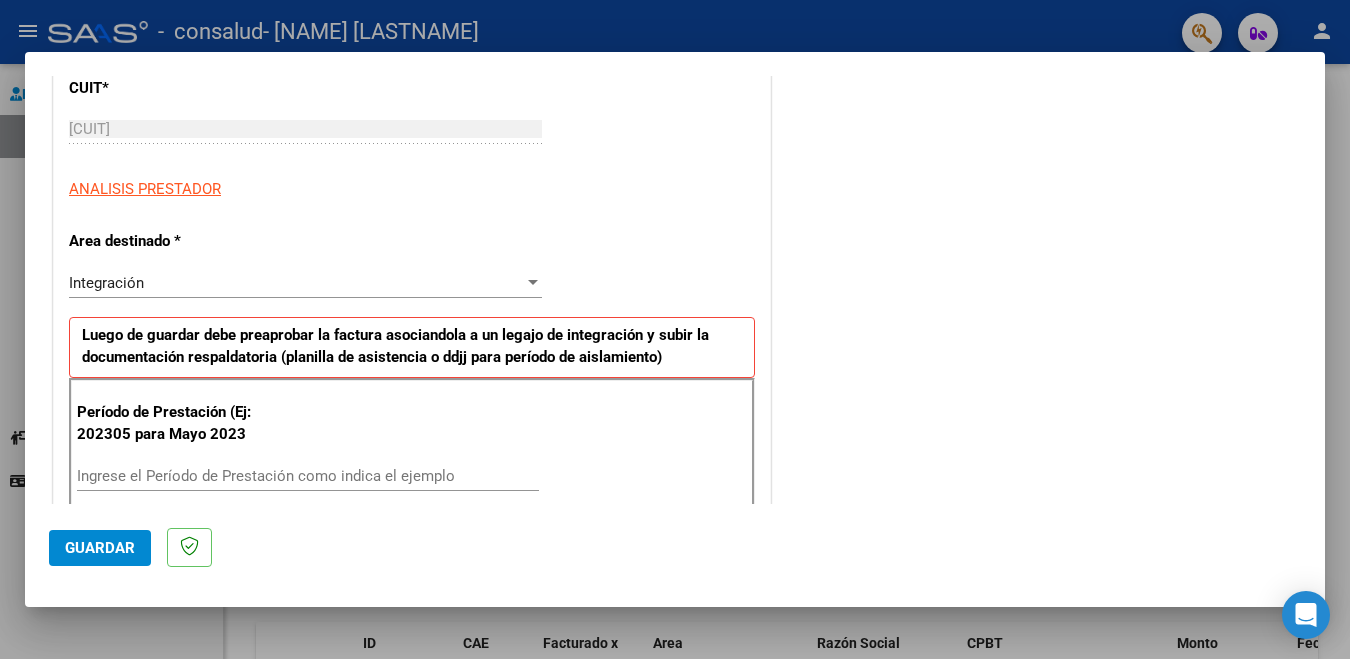 scroll, scrollTop: 320, scrollLeft: 0, axis: vertical 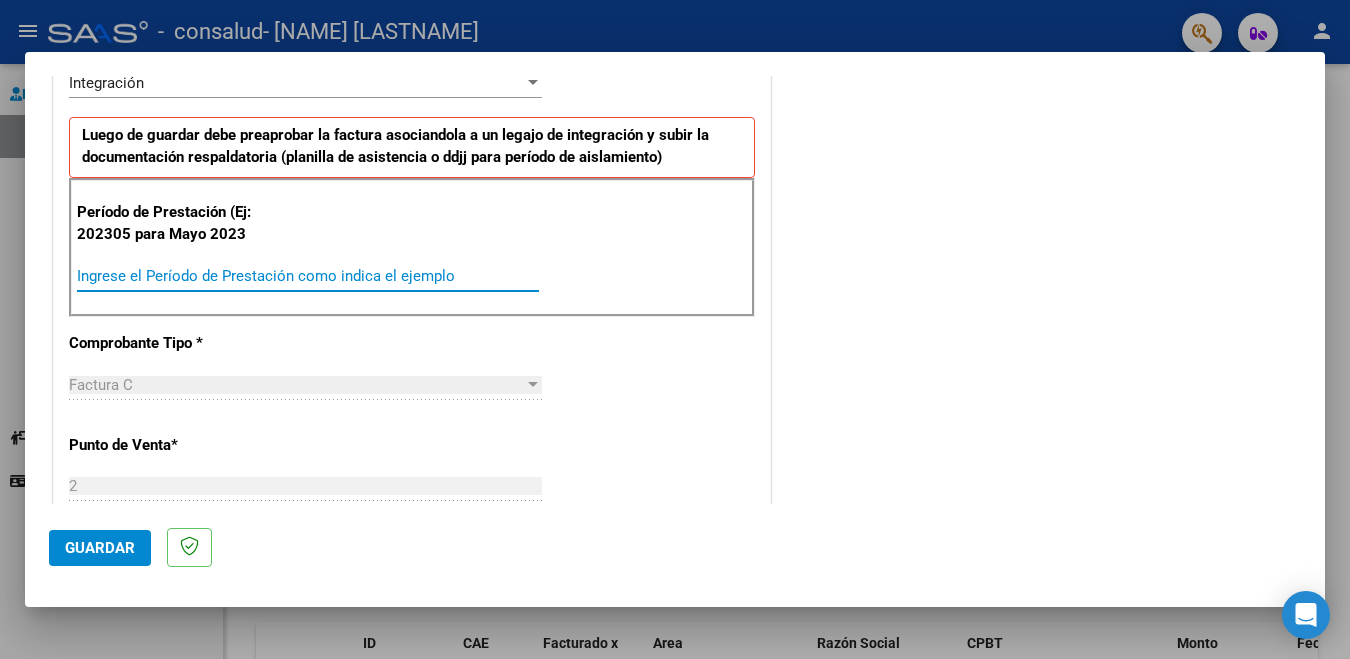 click on "Ingrese el Período de Prestación como indica el ejemplo" at bounding box center (308, 276) 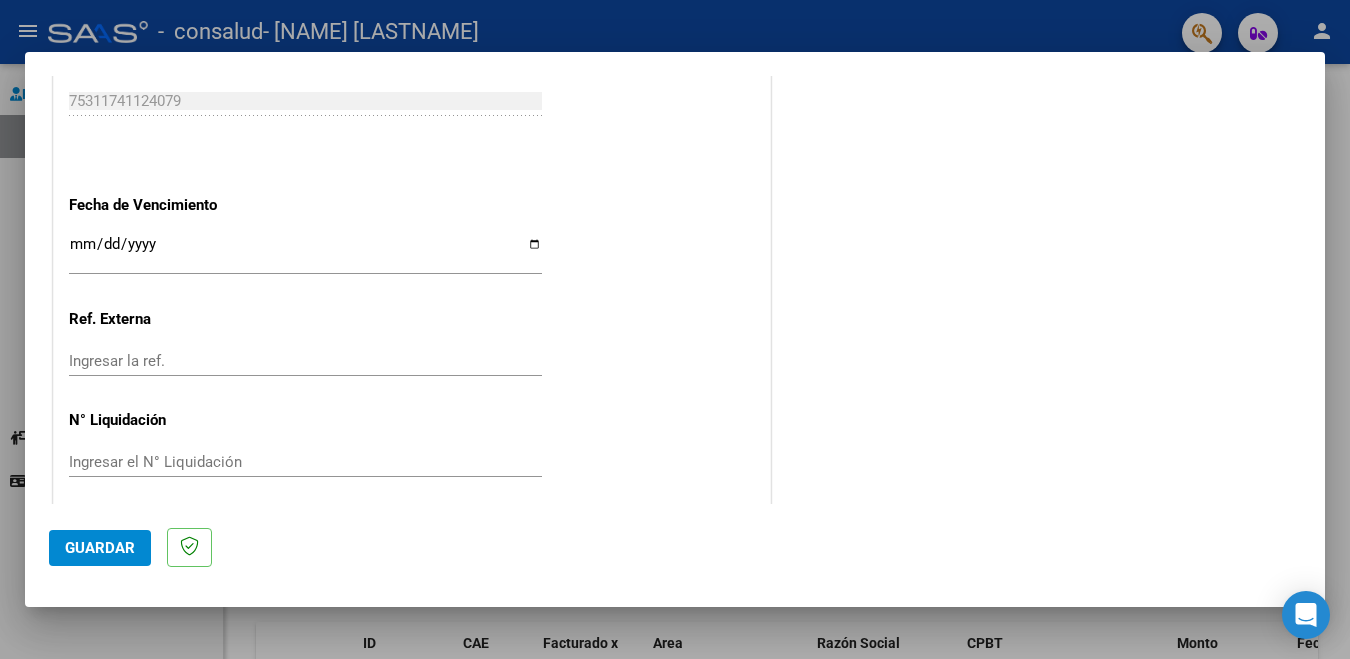 scroll, scrollTop: 1295, scrollLeft: 0, axis: vertical 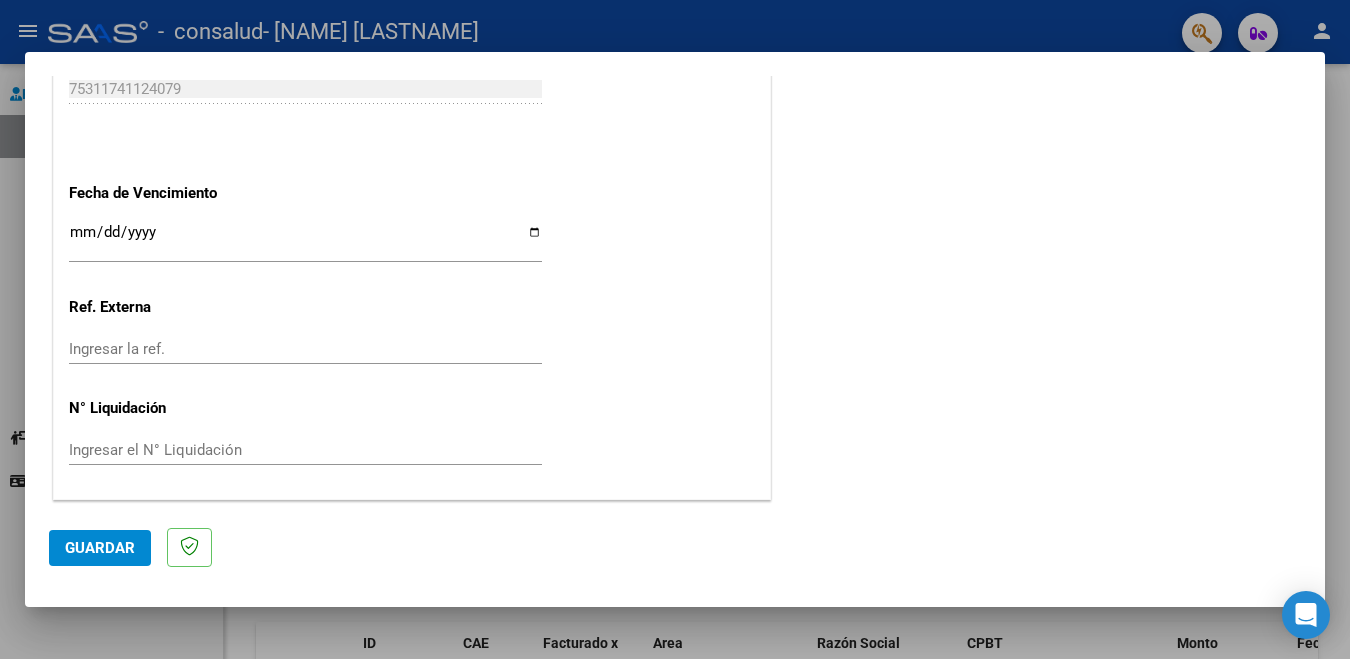 click on "Guardar" 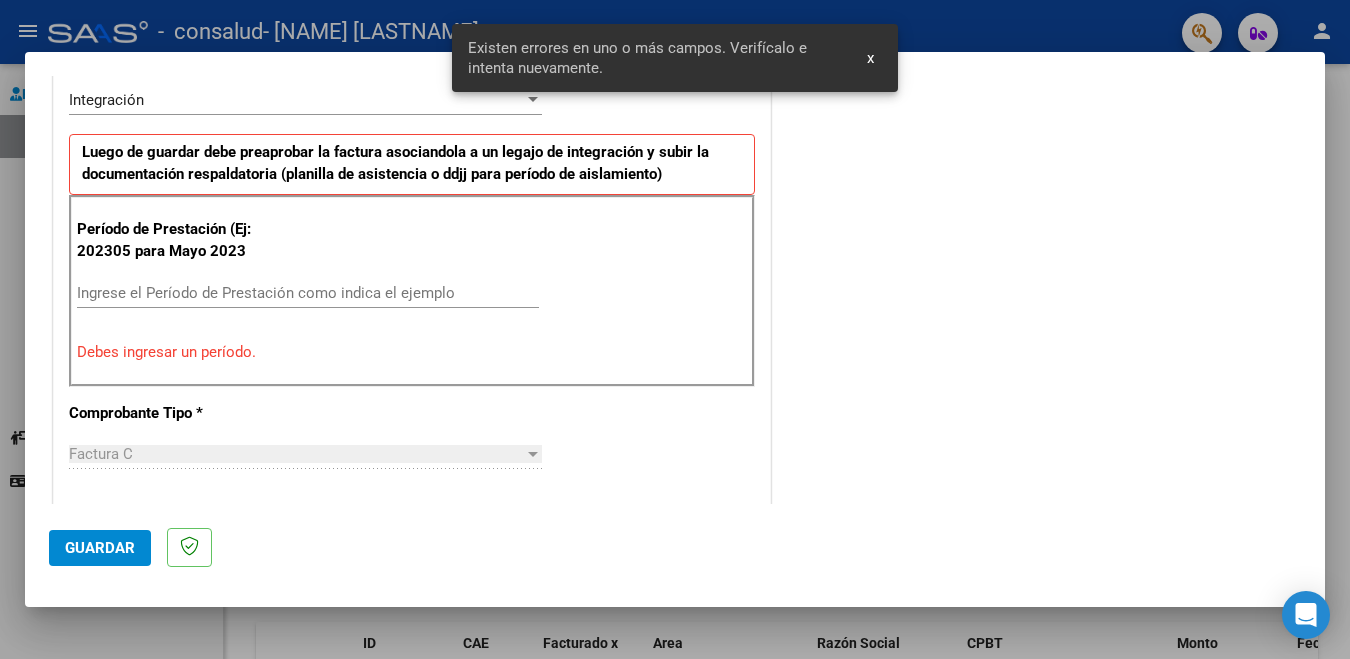 scroll, scrollTop: 445, scrollLeft: 0, axis: vertical 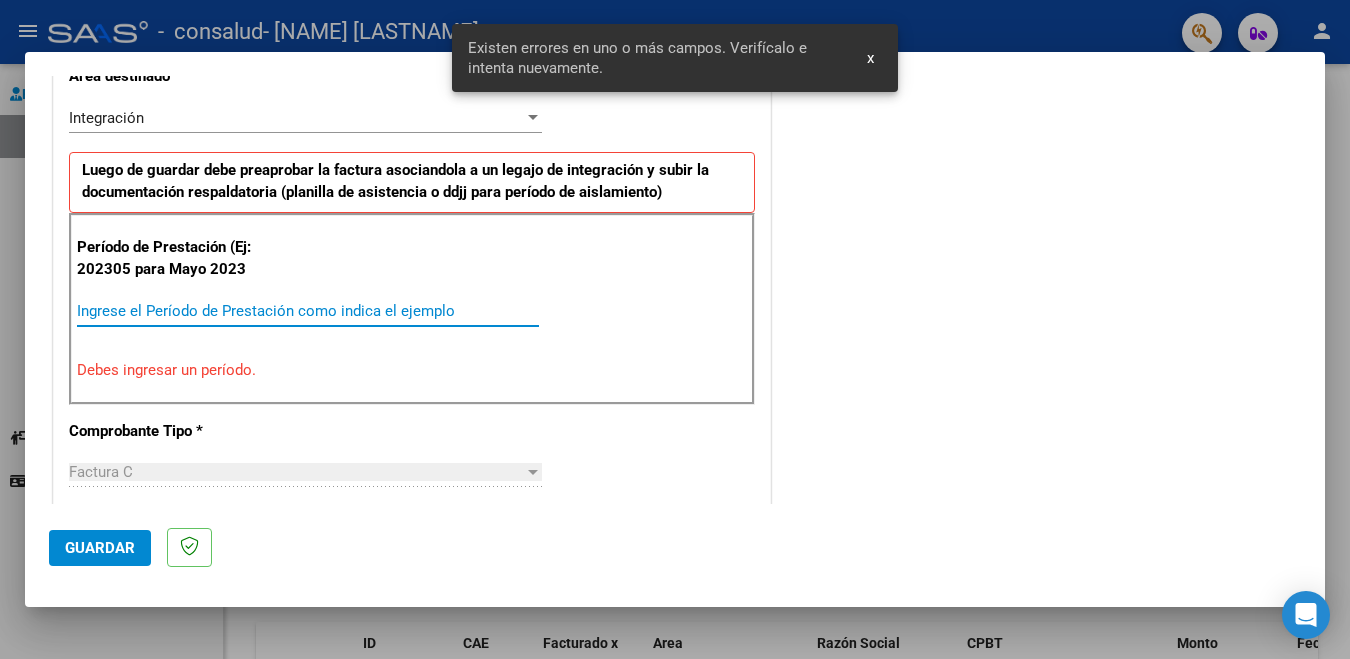 click on "Ingrese el Período de Prestación como indica el ejemplo" at bounding box center (308, 311) 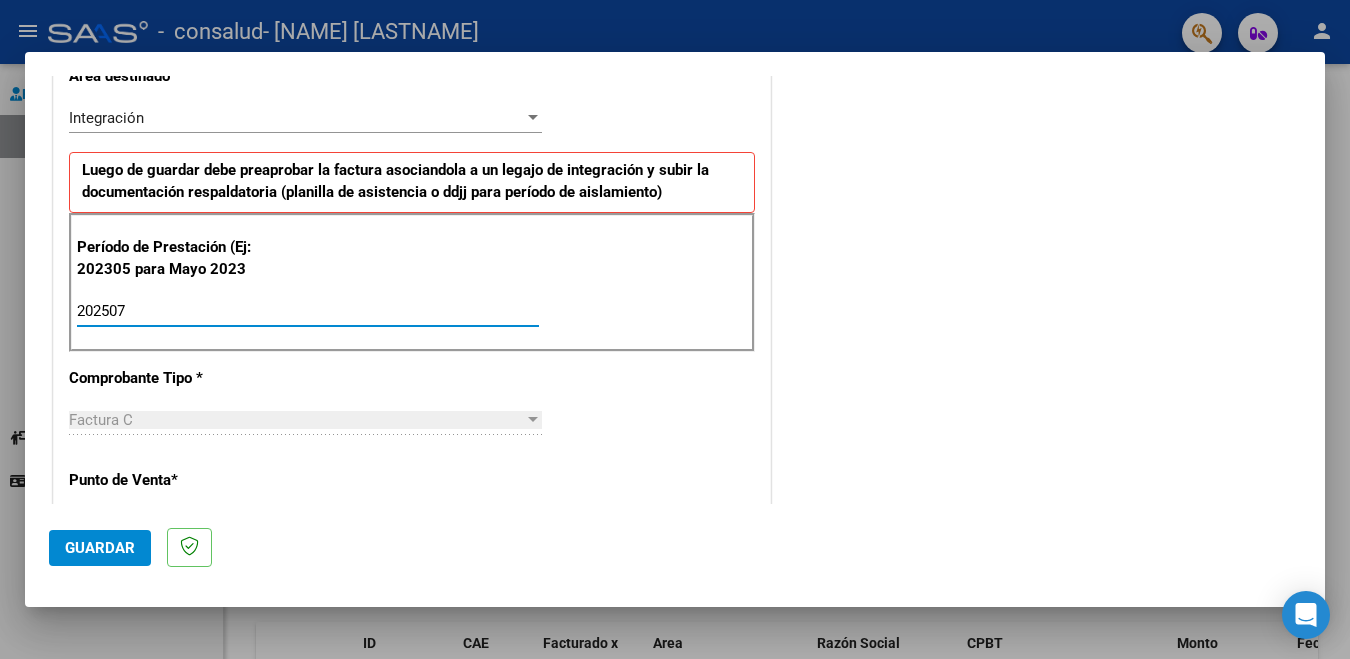 type on "202507" 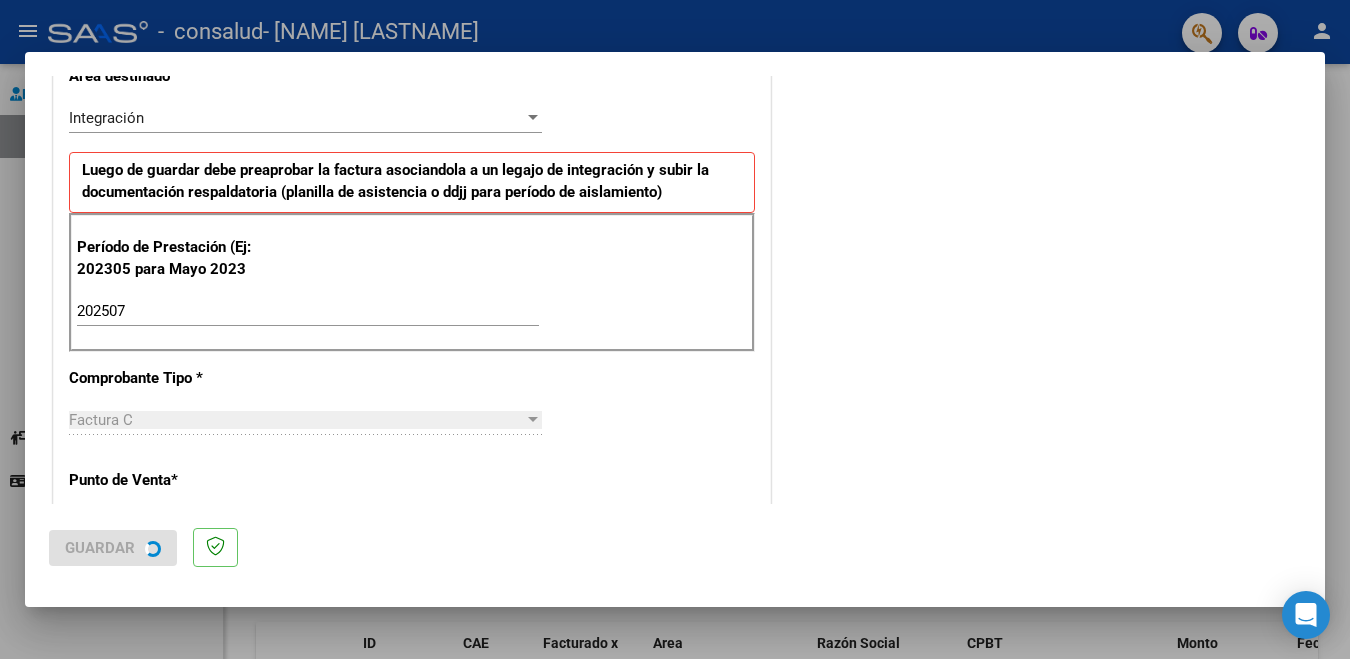 scroll, scrollTop: 0, scrollLeft: 0, axis: both 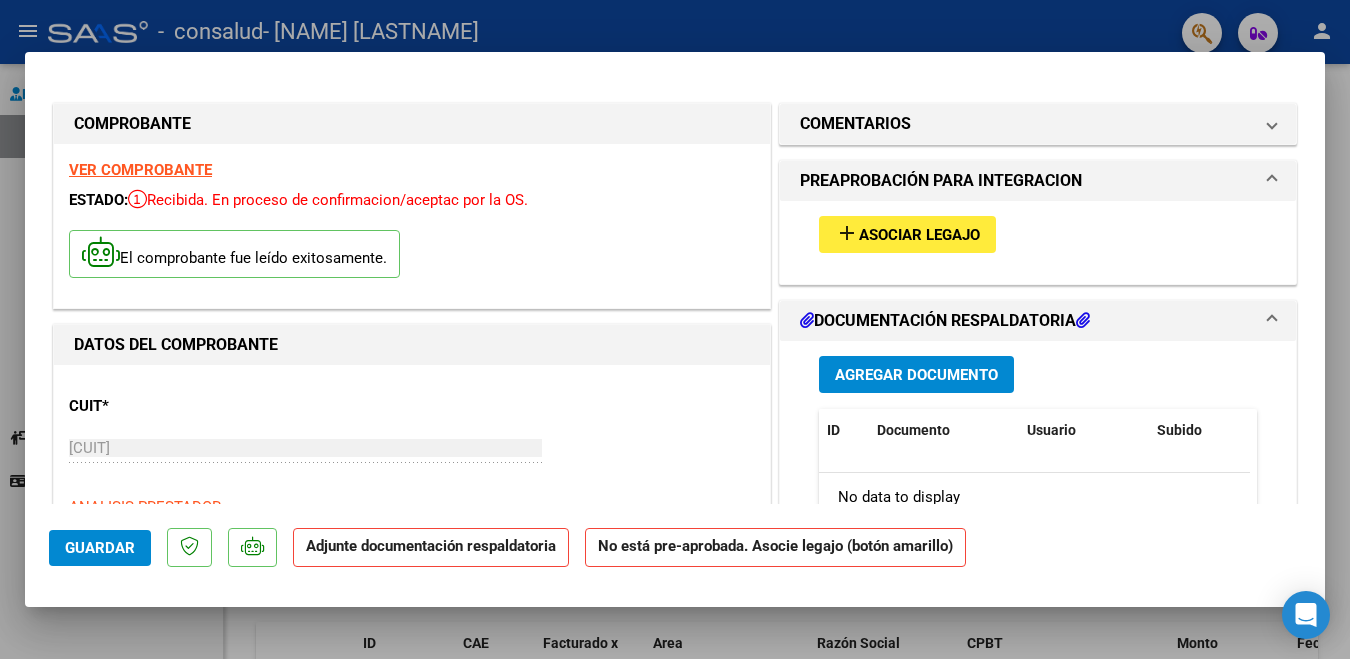 click on "Agregar Documento" at bounding box center [916, 375] 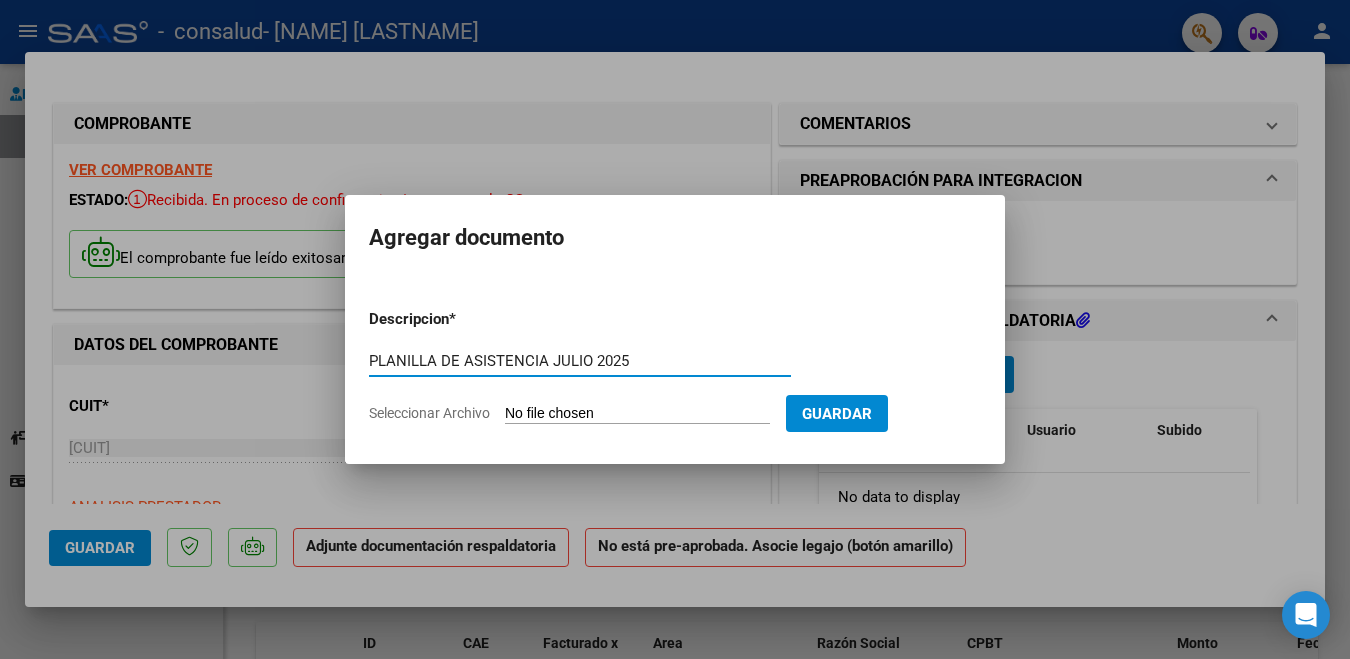 type on "PLANILLA DE ASISTENCIA JULIO 2025" 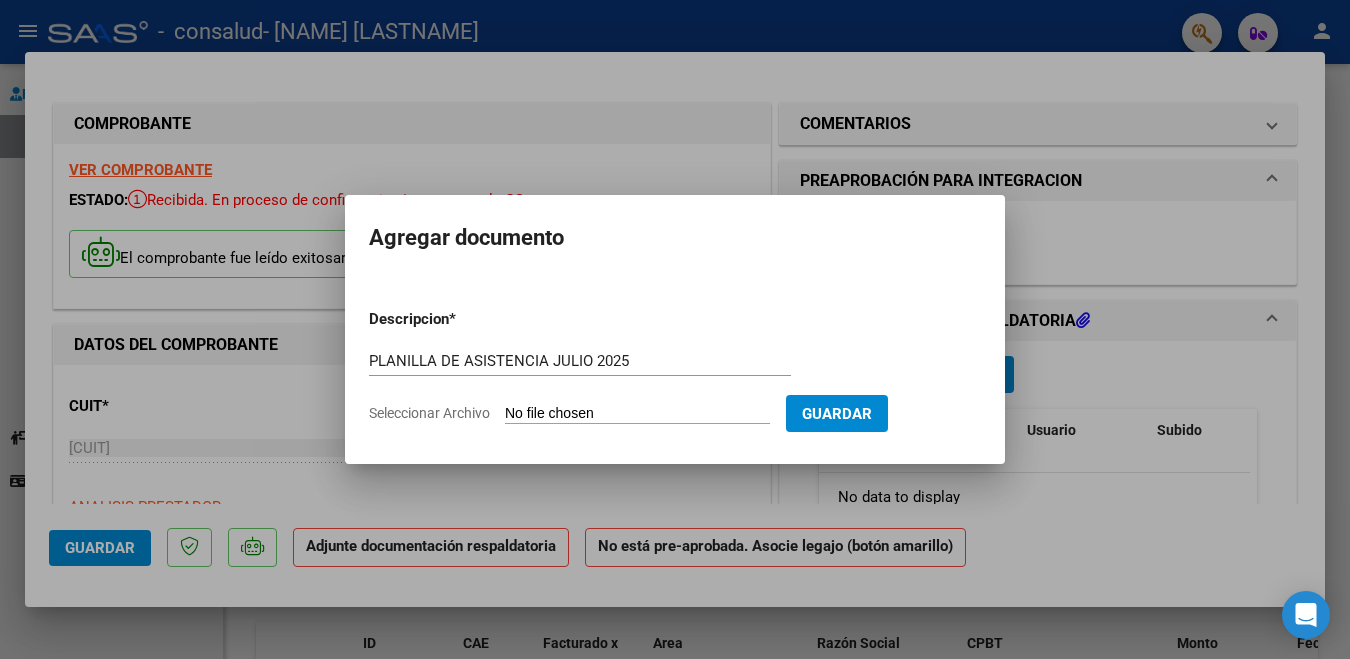 click on "Seleccionar Archivo" at bounding box center (637, 414) 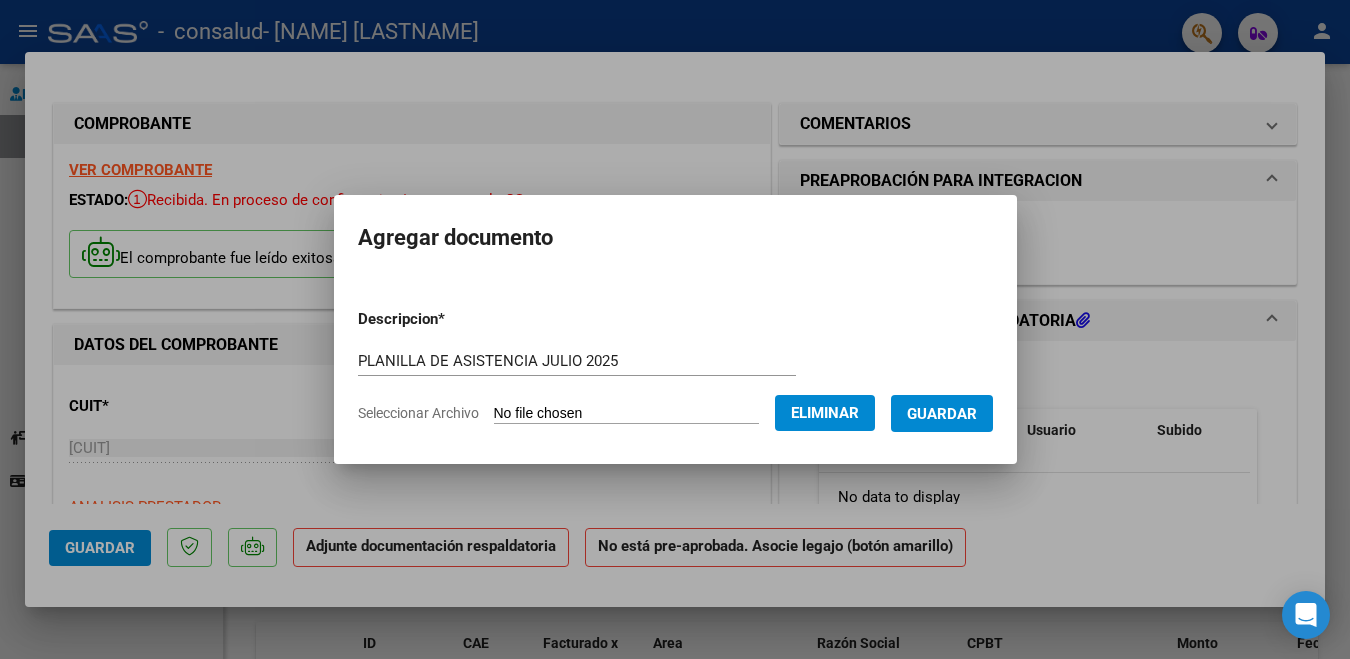 click on "Guardar" at bounding box center (942, 414) 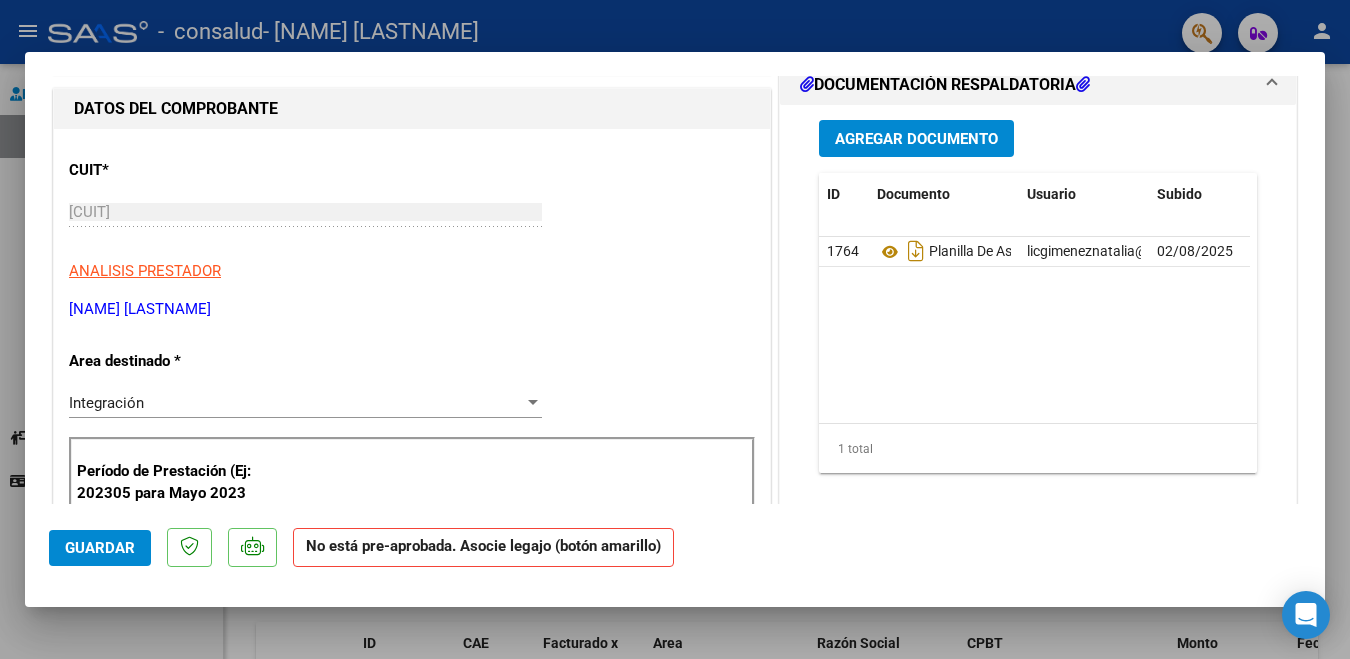 scroll, scrollTop: 240, scrollLeft: 0, axis: vertical 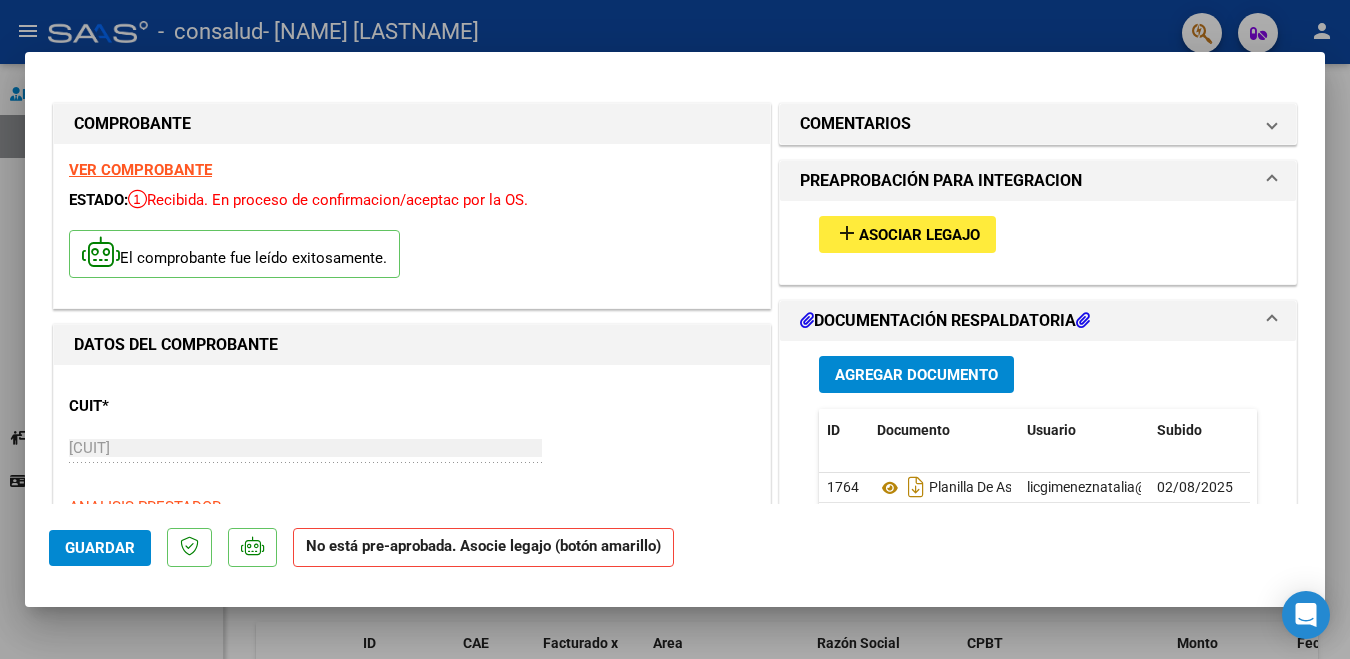 click on "Asociar Legajo" at bounding box center (919, 235) 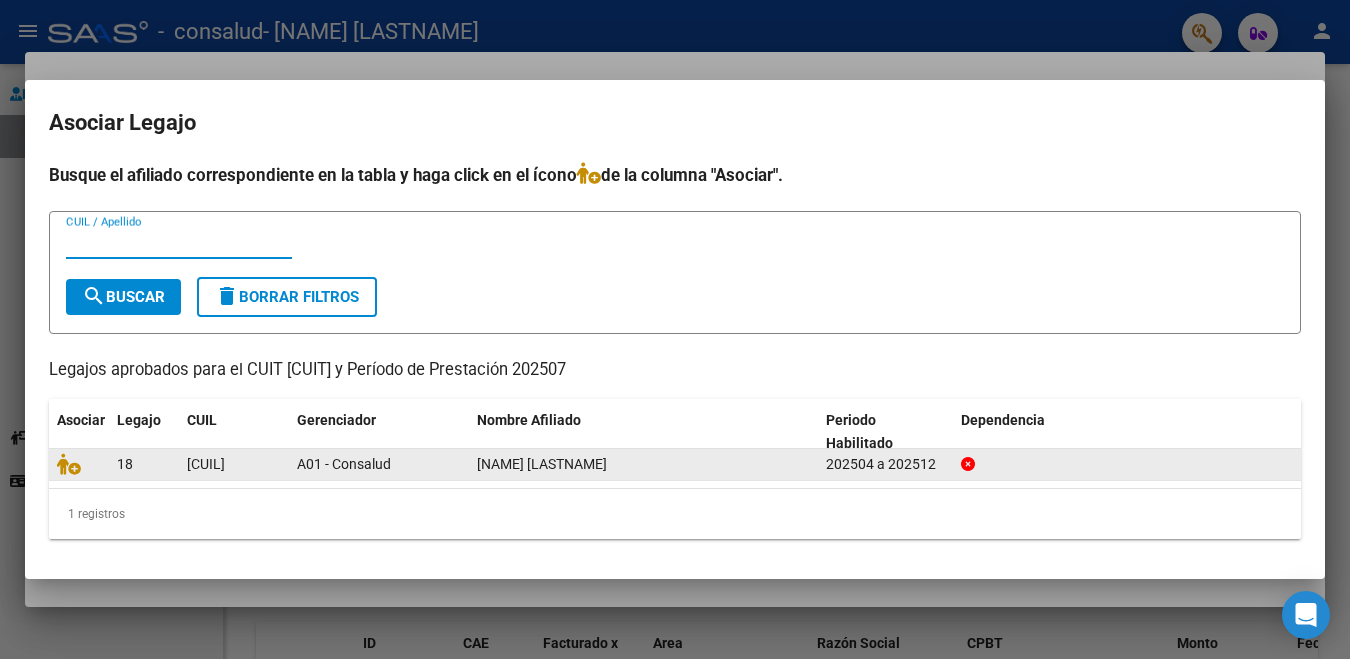 click on "[NAME] [LASTNAME]" 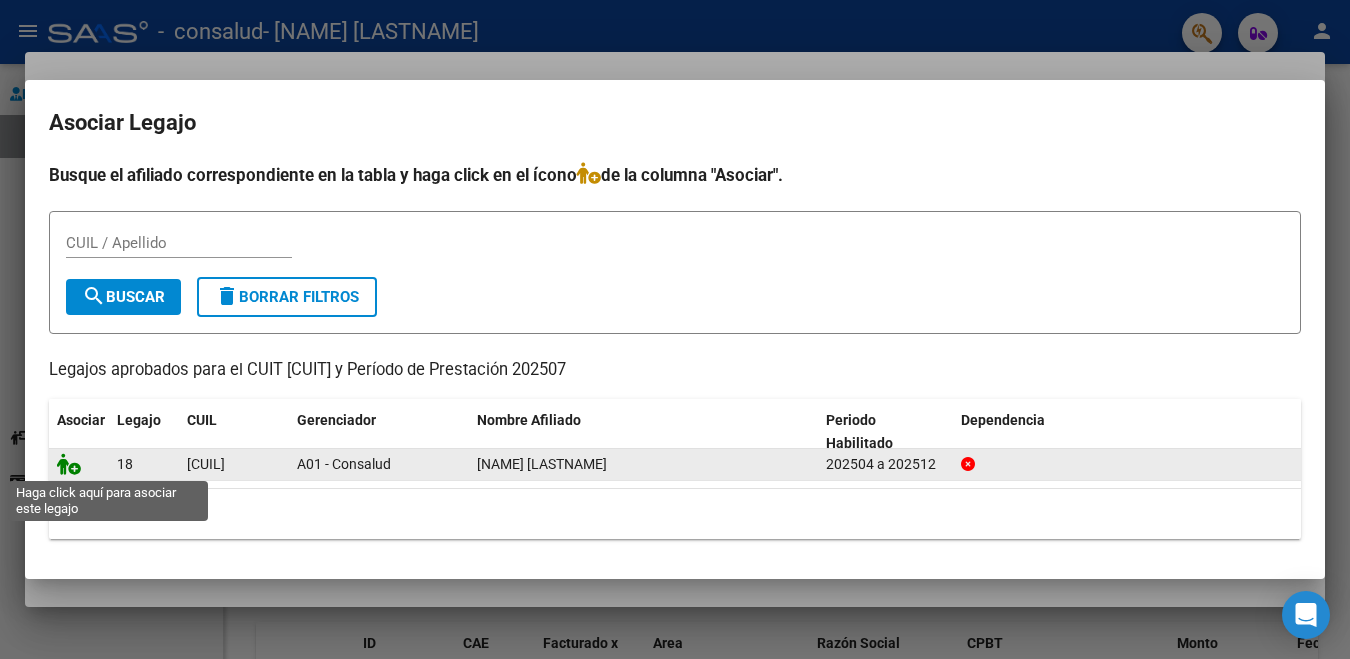 click 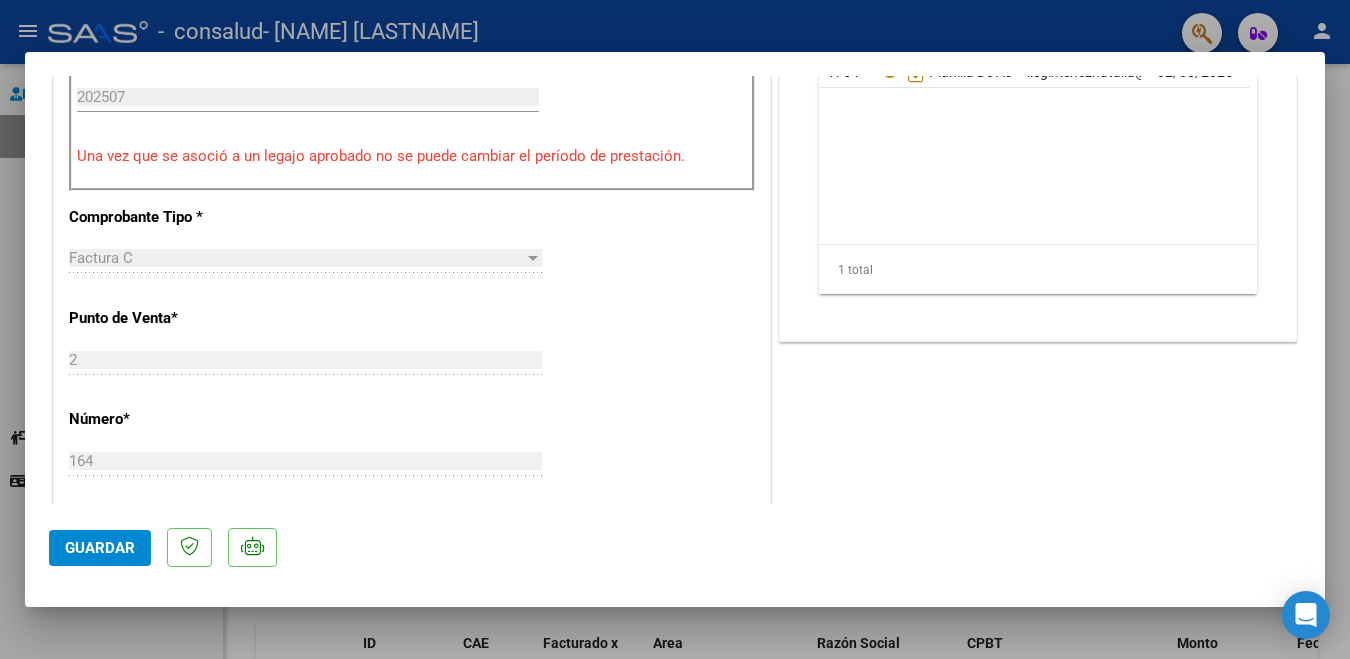scroll, scrollTop: 680, scrollLeft: 0, axis: vertical 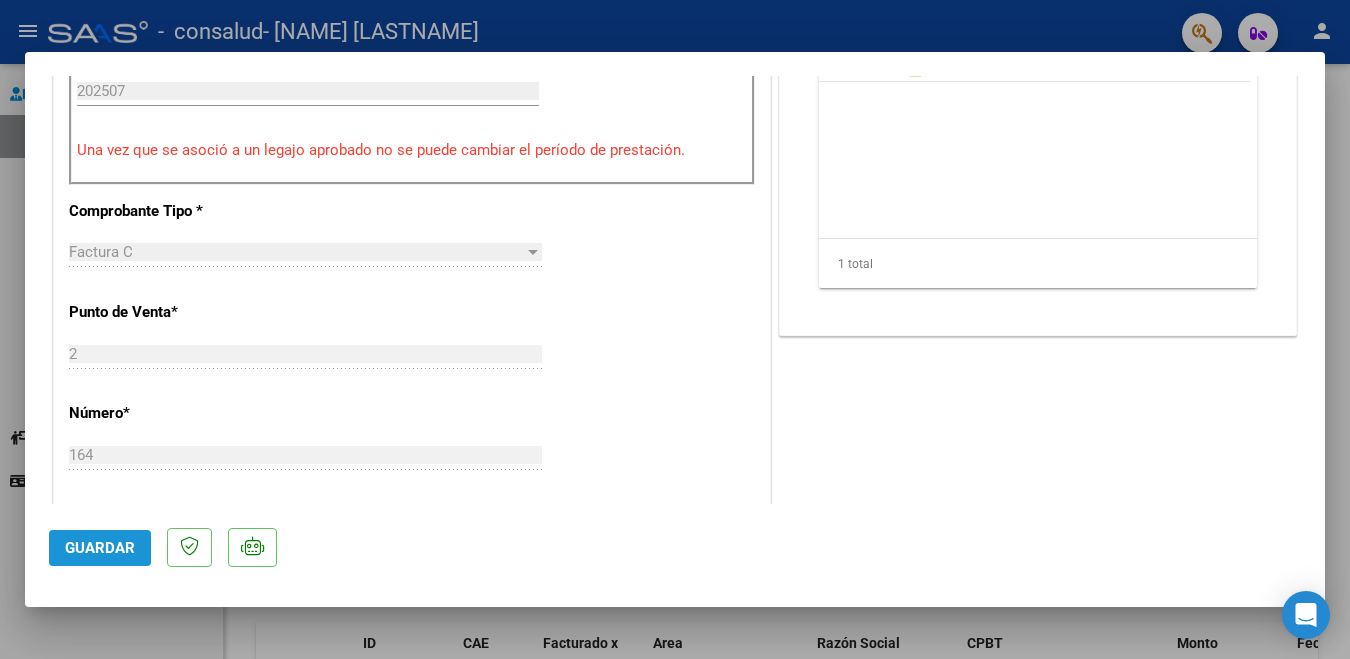 click on "Guardar" 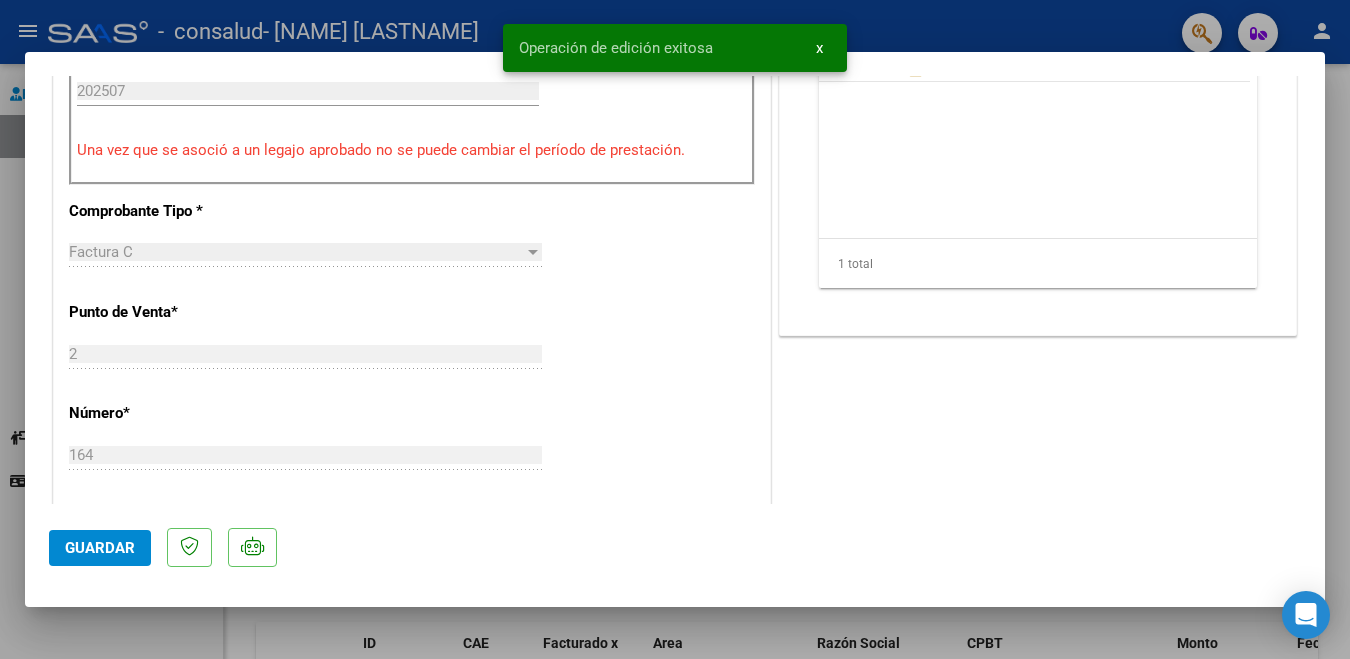 click on "COMPROBANTE VER COMPROBANTE       ESTADO:   Recibida. En proceso de confirmacion/aceptac por la OS.     El comprobante fue leído exitosamente.  DATOS DEL COMPROBANTE CUIT  *   [CUIT] Ingresar CUIT  ANALISIS PRESTADOR  [NAME] [LASTNAME]  ARCA Padrón  Area destinado * Integración Seleccionar Area Período de Prestación (Ej: 202305 para Mayo 2023    202507 Ingrese el Período de Prestación como indica el ejemplo   Una vez que se asoció a un legajo aprobado no se puede cambiar el período de prestación.   Comprobante Tipo * Factura C Seleccionar Tipo Punto de Venta  *   2 Ingresar el Nro.  Número  *   164 Ingresar el Nro.  Monto  *   $ 49.482,44 Ingresar el monto  Fecha del Cpbt.  *   2025-07-31 Ingresar la fecha  CAE / CAEA (no ingrese CAI)    75311741124079 Ingresar el CAE o CAEA (no ingrese CAI)  Fecha de Vencimiento    Ingresar la fecha  Ref. Externa    Ingresar la ref.  N° Liquidación    Ingresar el N° Liquidación  COMENTARIOS Comentarios del Prestador / Gerenciador:  202507  CUIL:" at bounding box center (675, 290) 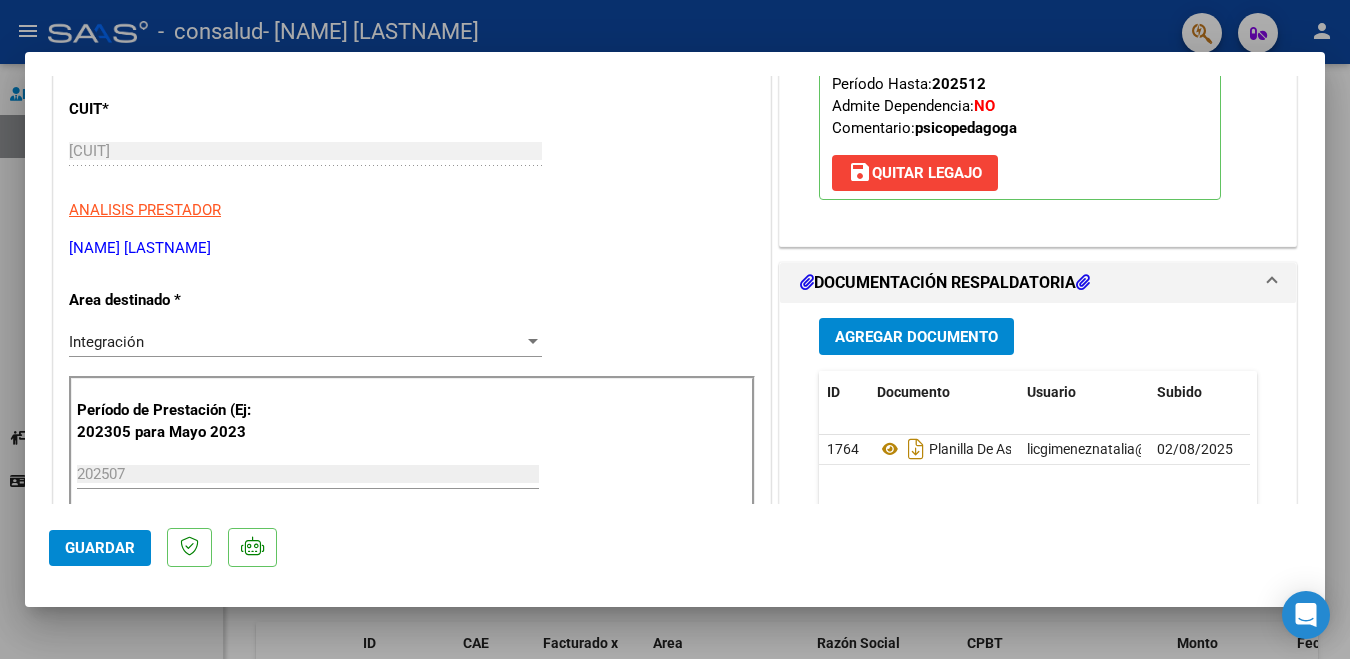scroll, scrollTop: 0, scrollLeft: 0, axis: both 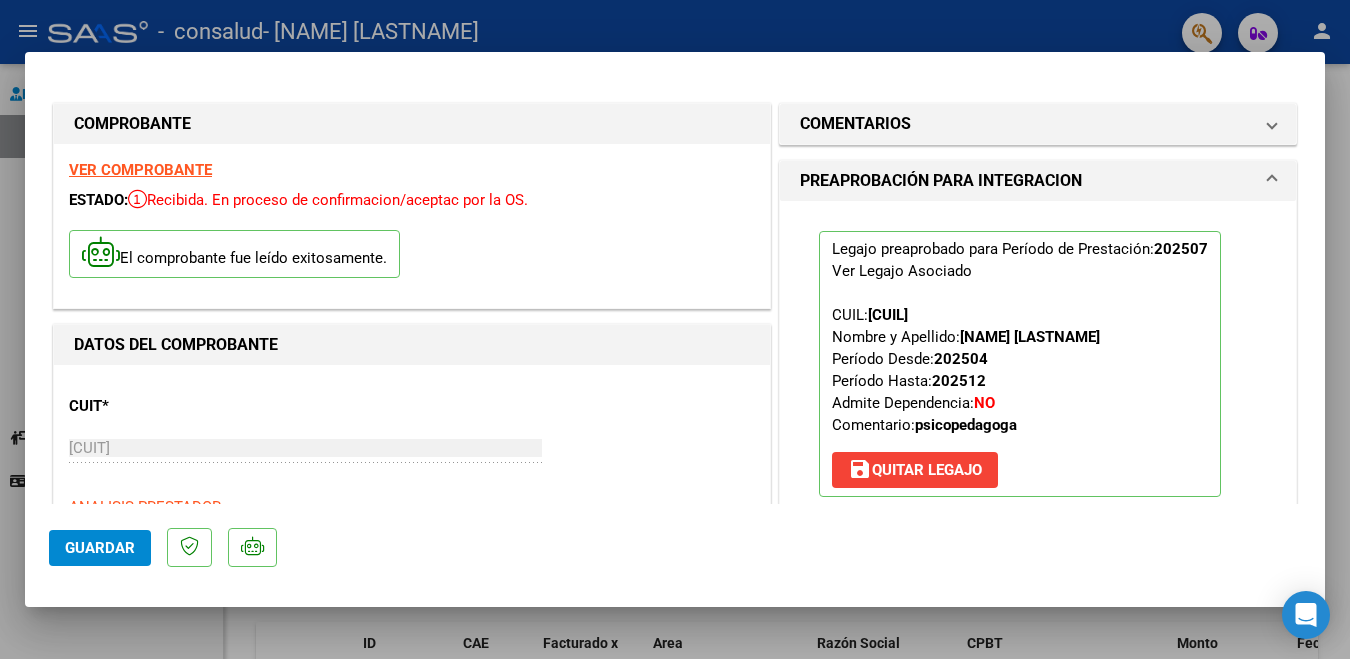 click at bounding box center (675, 329) 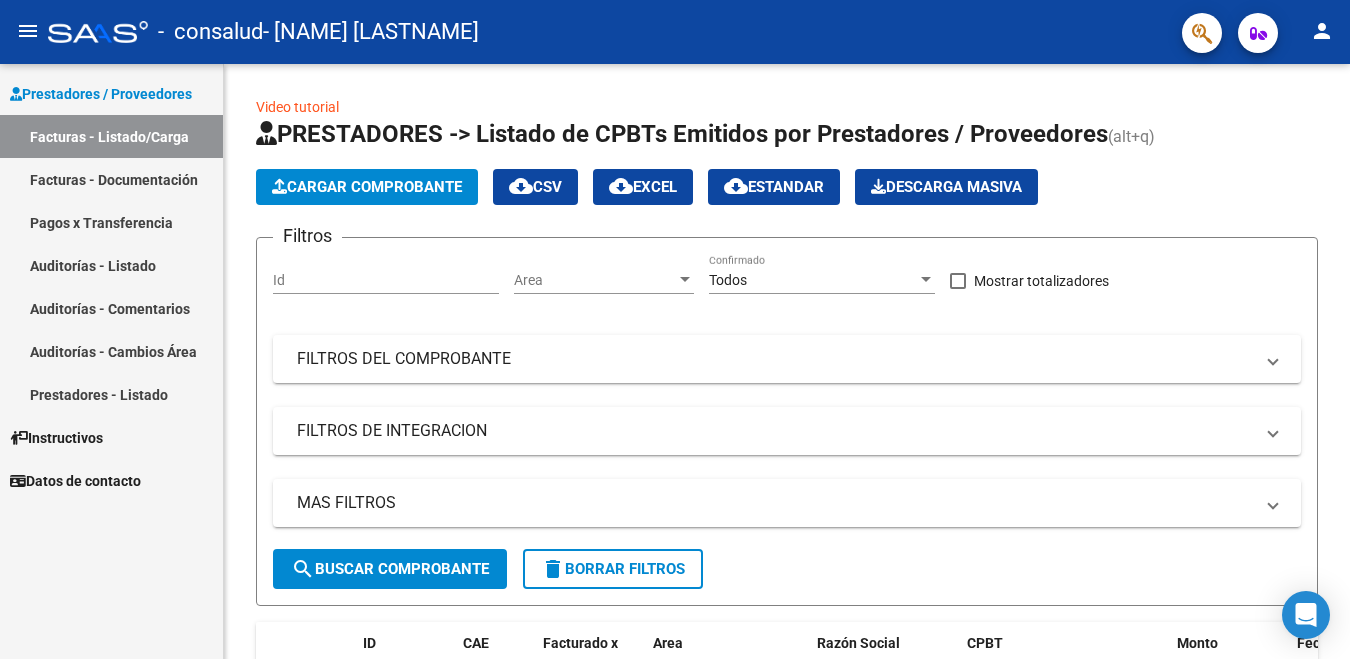click on "Facturas - Listado/Carga" at bounding box center [111, 136] 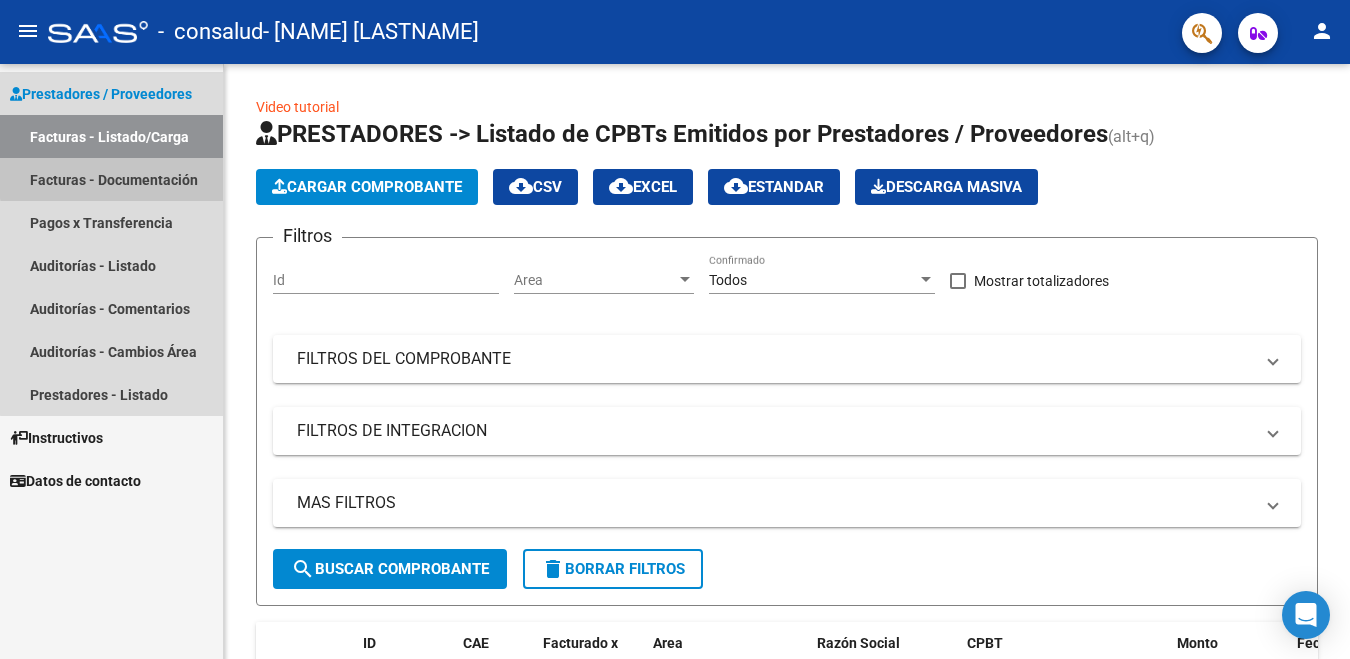 click on "Facturas - Documentación" at bounding box center [111, 179] 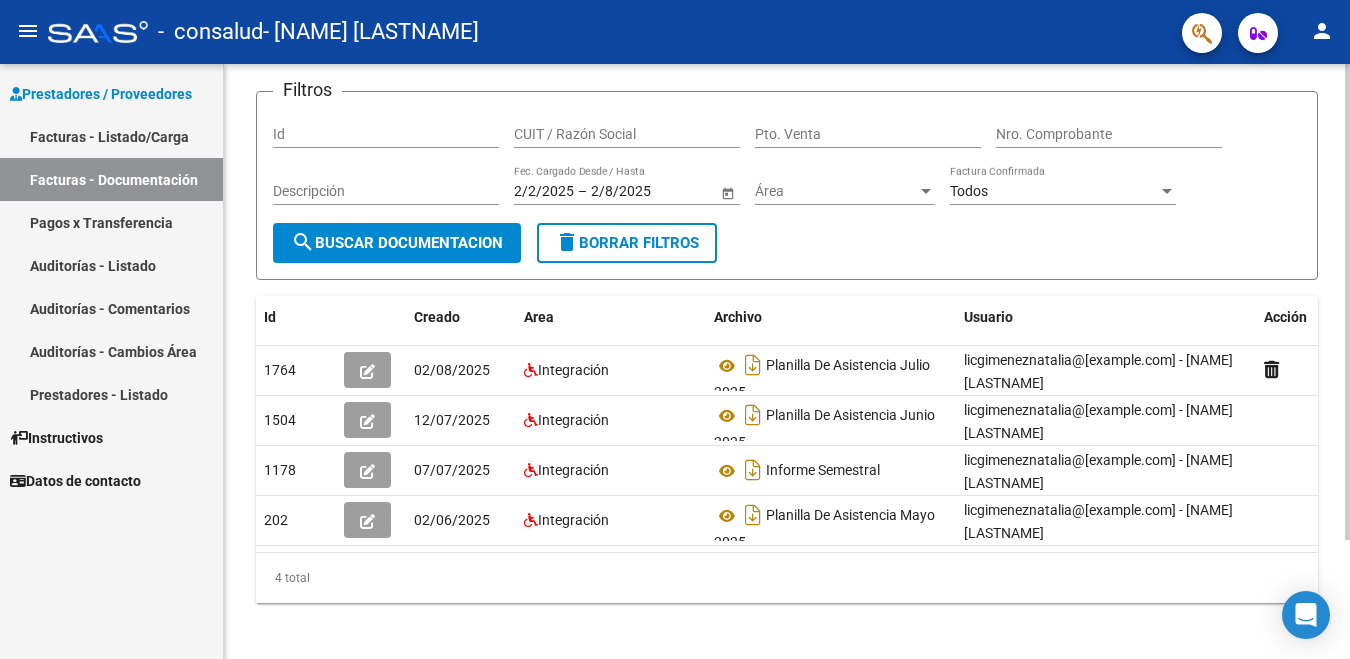 scroll, scrollTop: 134, scrollLeft: 0, axis: vertical 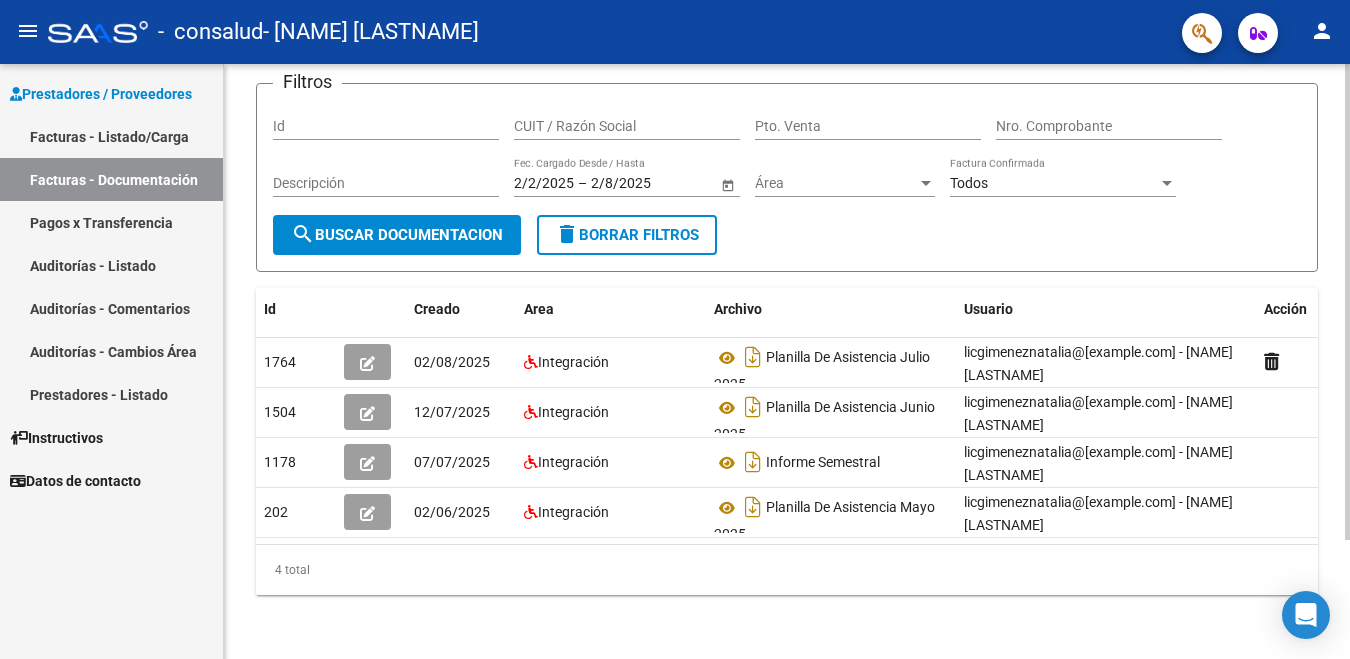 click 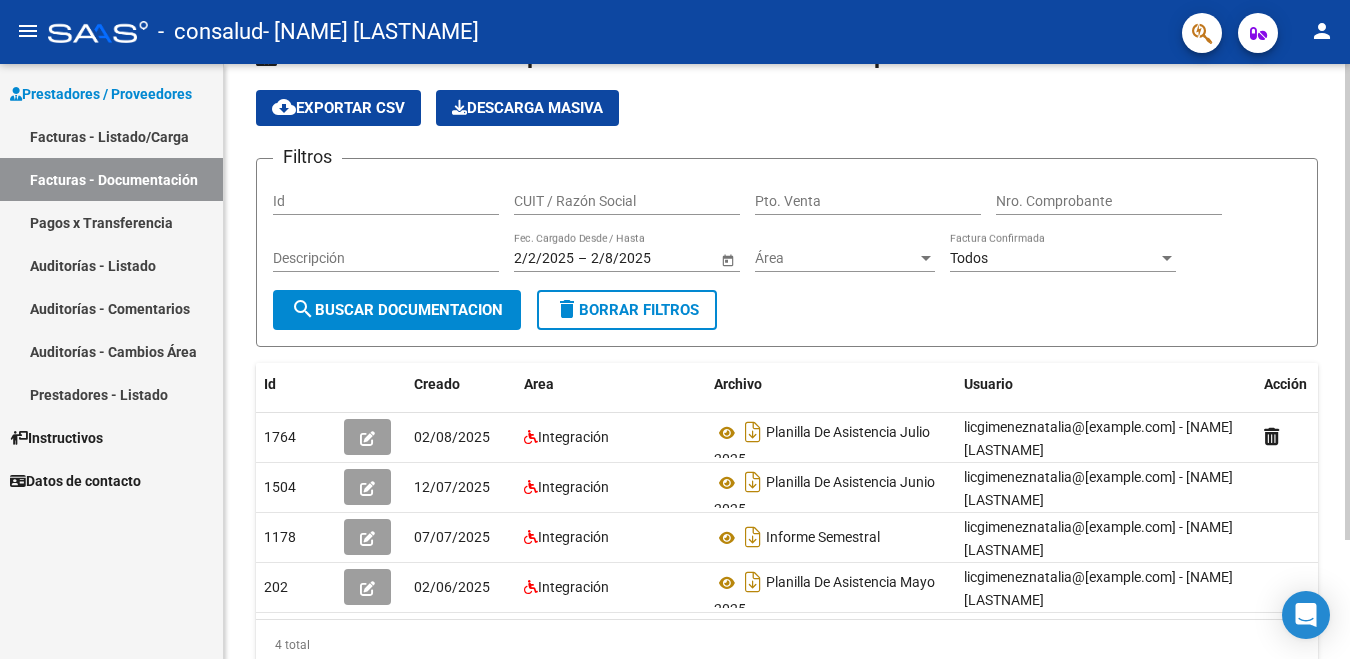 click 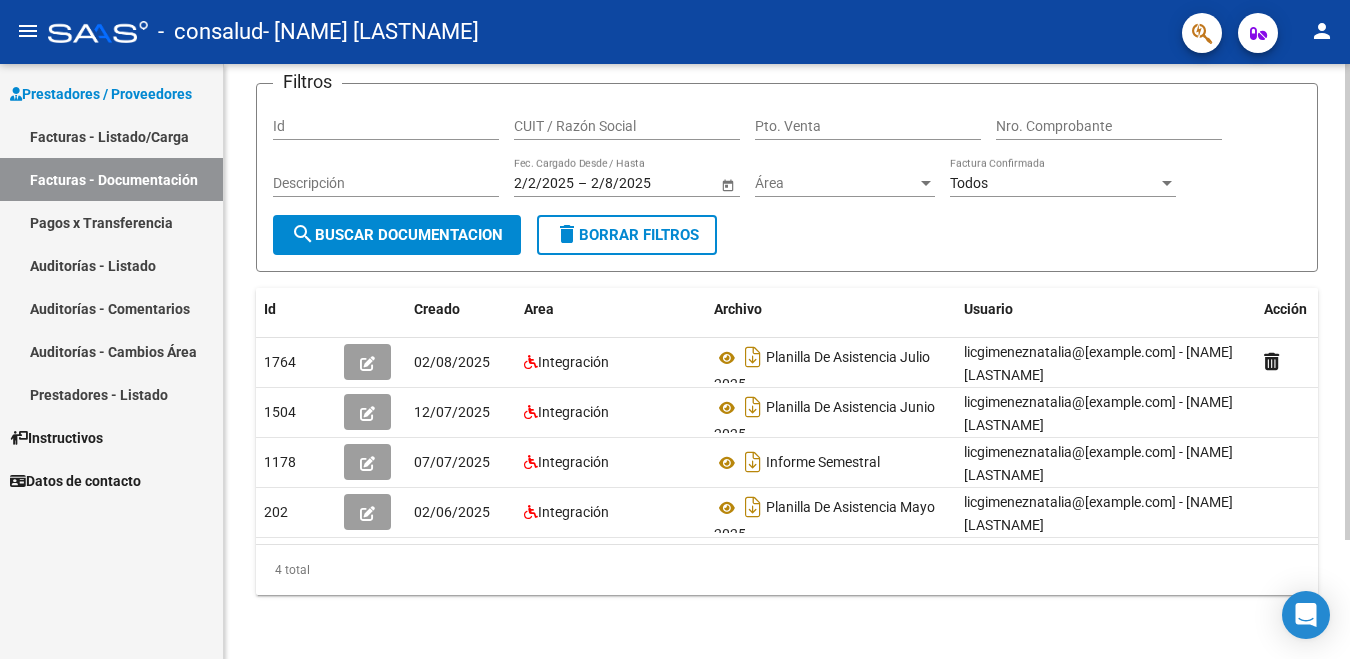 scroll, scrollTop: 148, scrollLeft: 0, axis: vertical 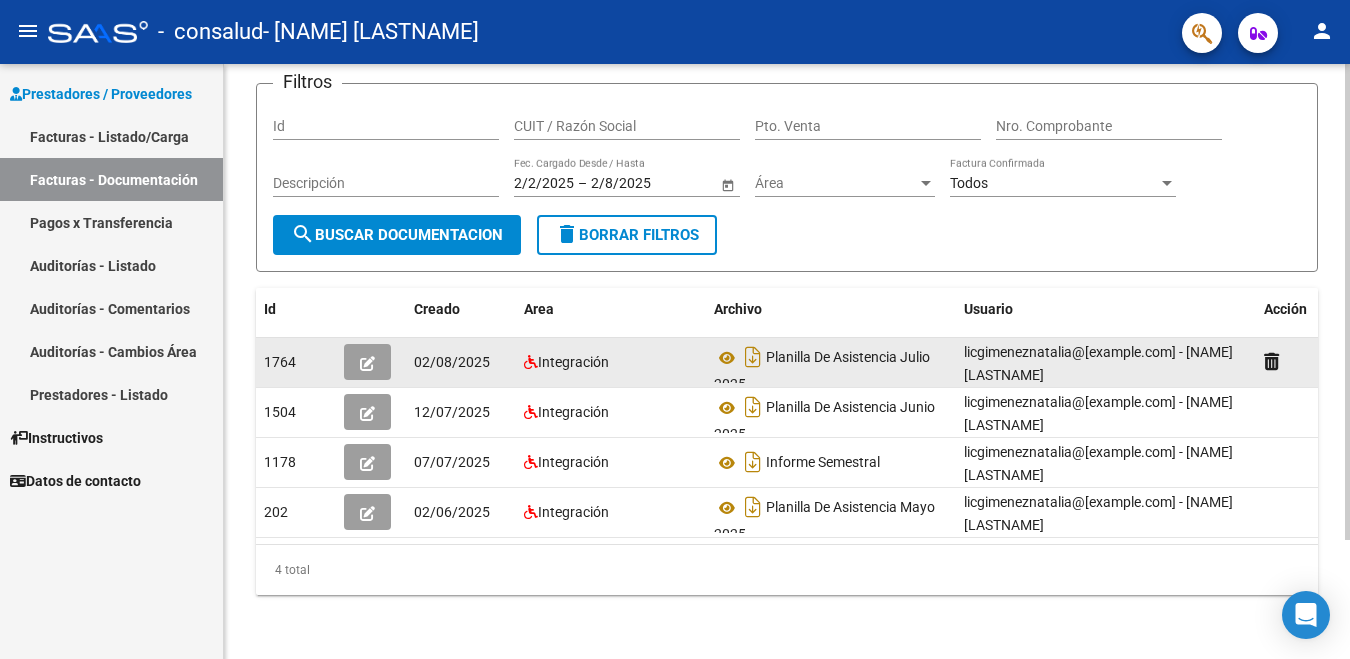 click on "Integración" 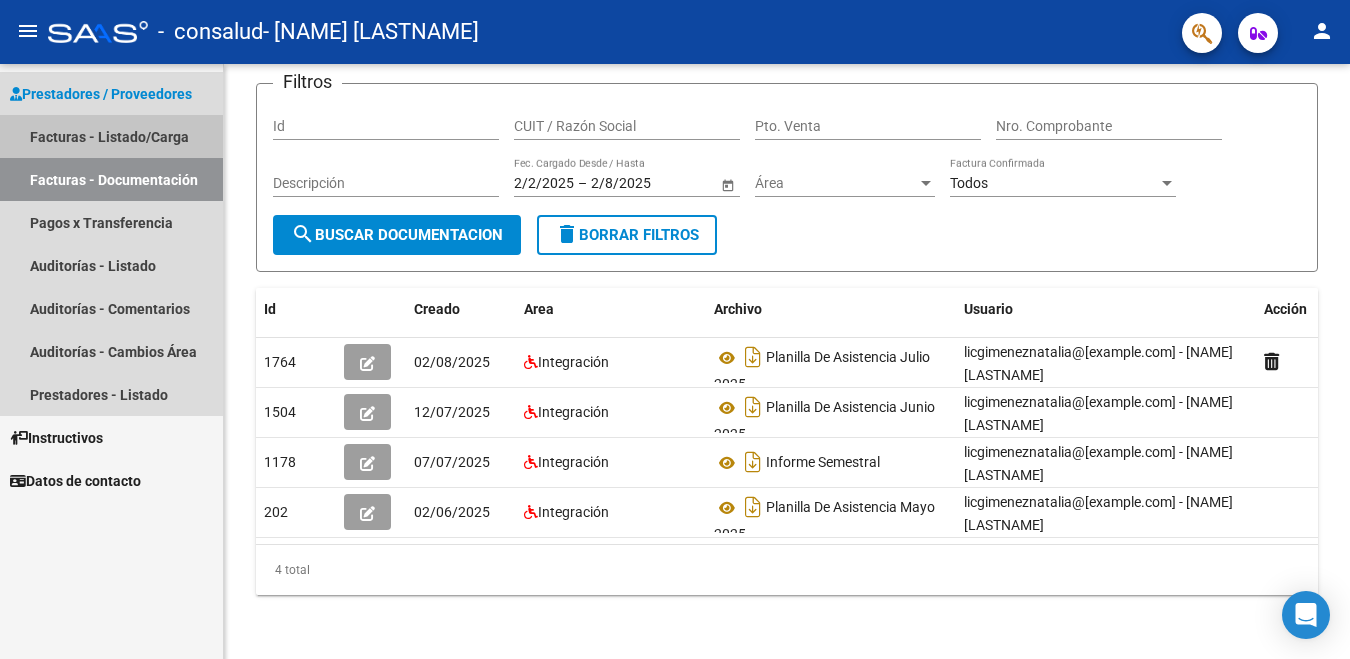 click on "Facturas - Listado/Carga" at bounding box center (111, 136) 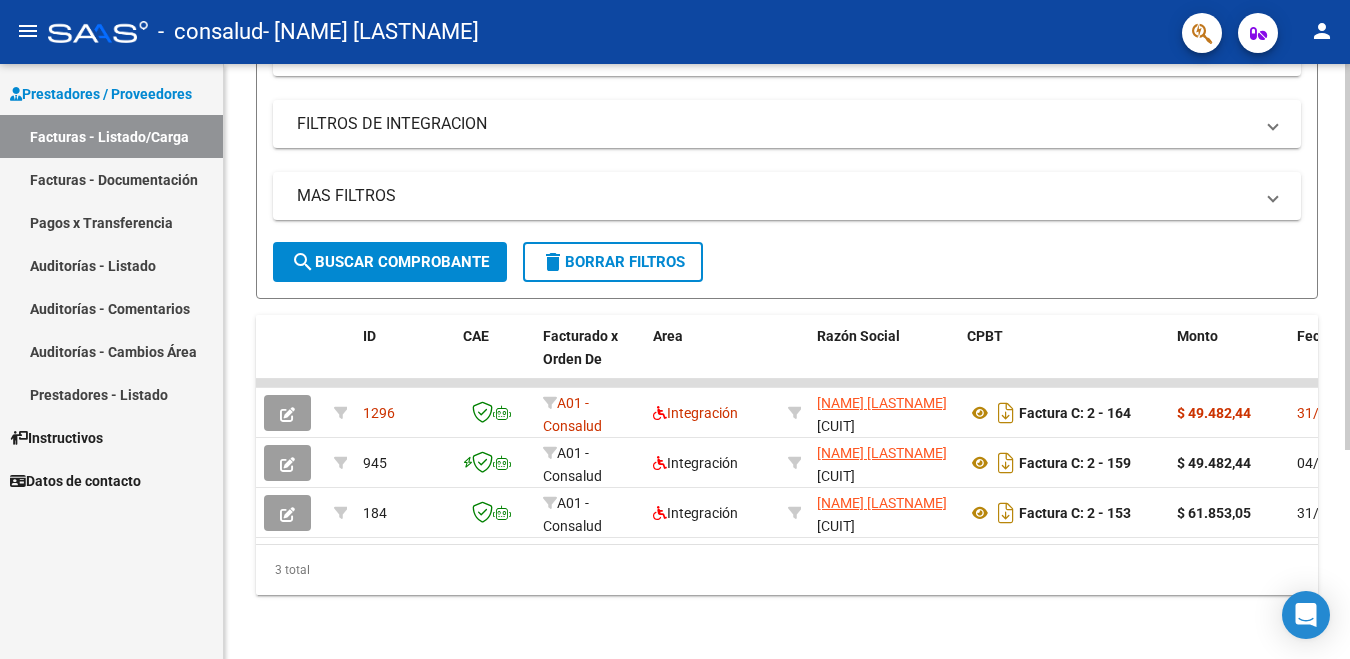 scroll, scrollTop: 323, scrollLeft: 0, axis: vertical 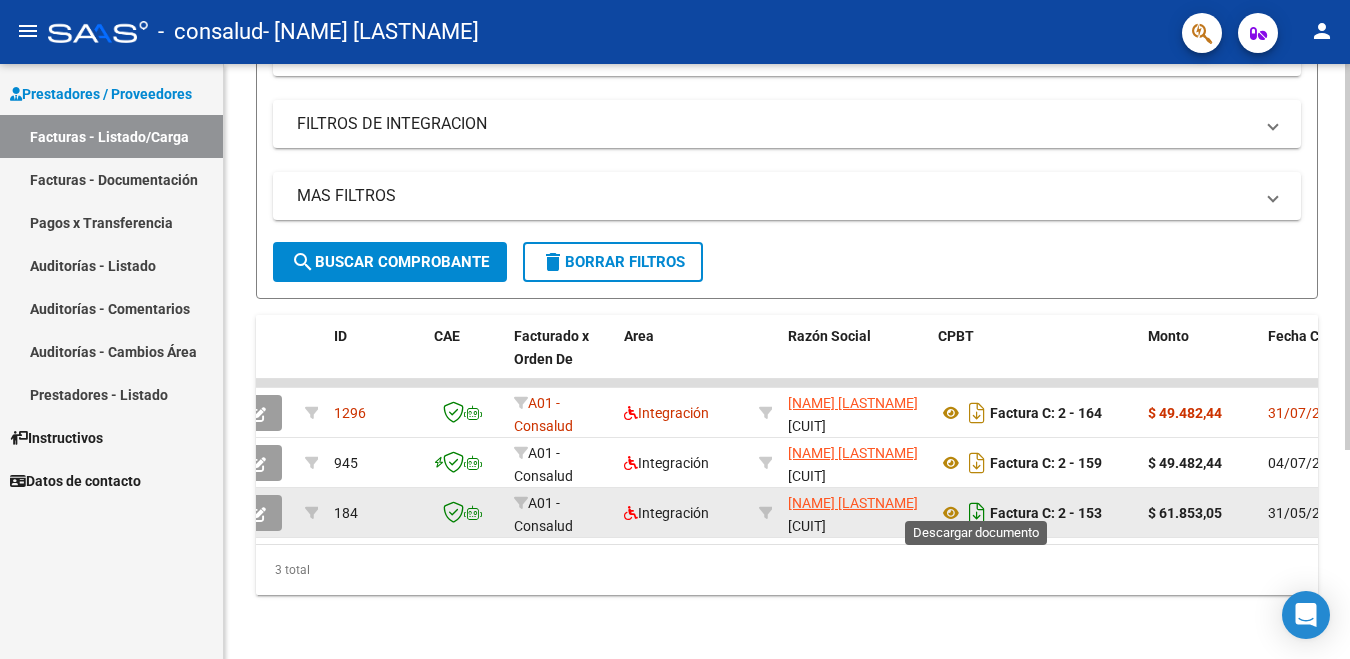 click 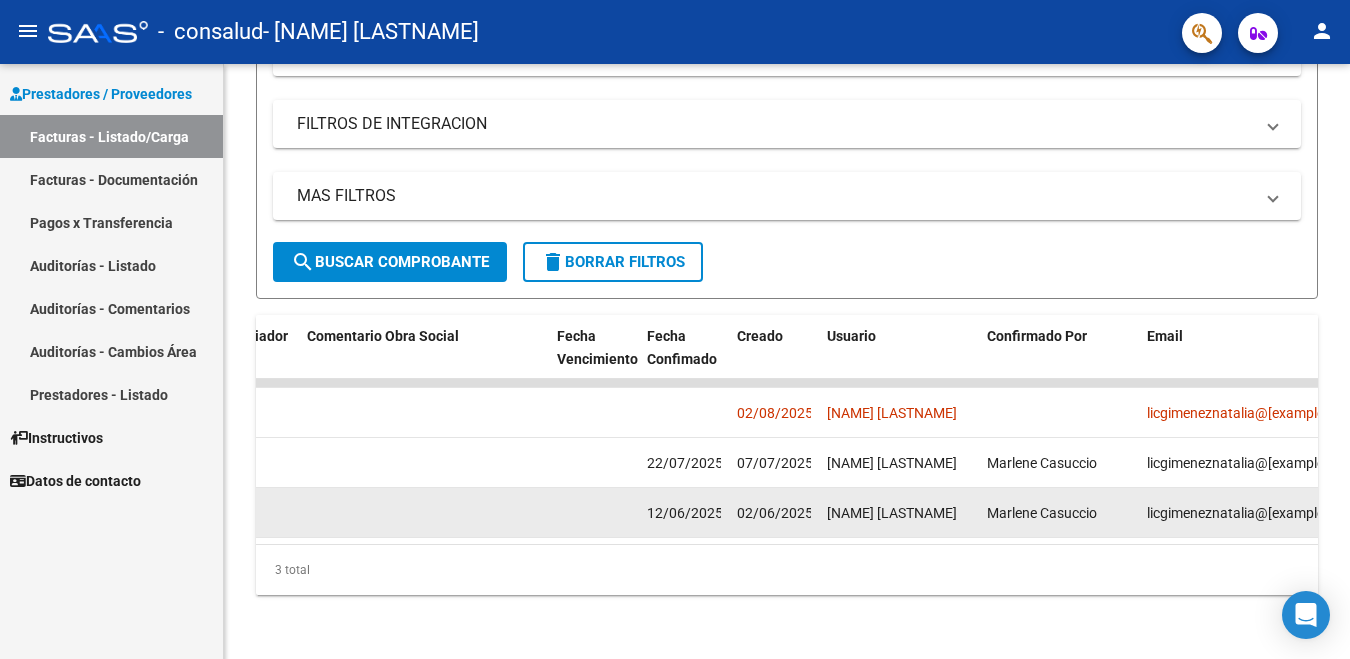 scroll, scrollTop: 0, scrollLeft: 3154, axis: horizontal 